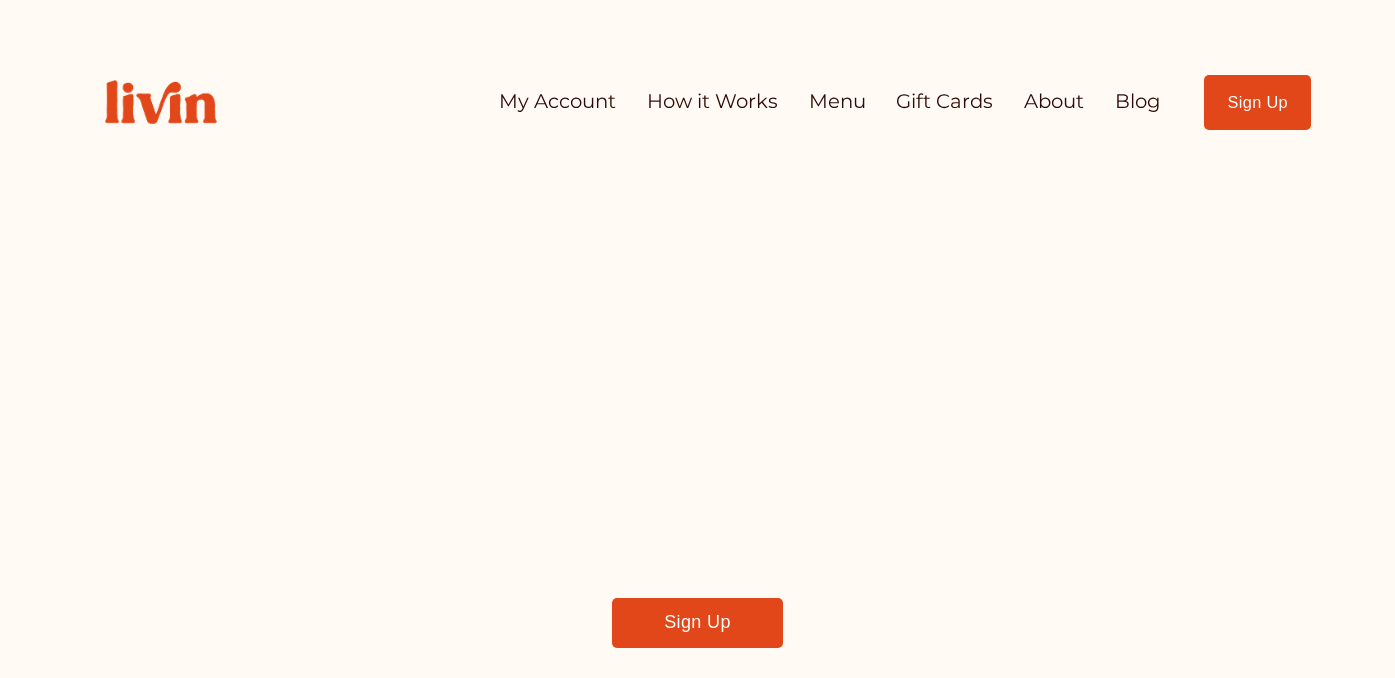 scroll, scrollTop: 0, scrollLeft: 0, axis: both 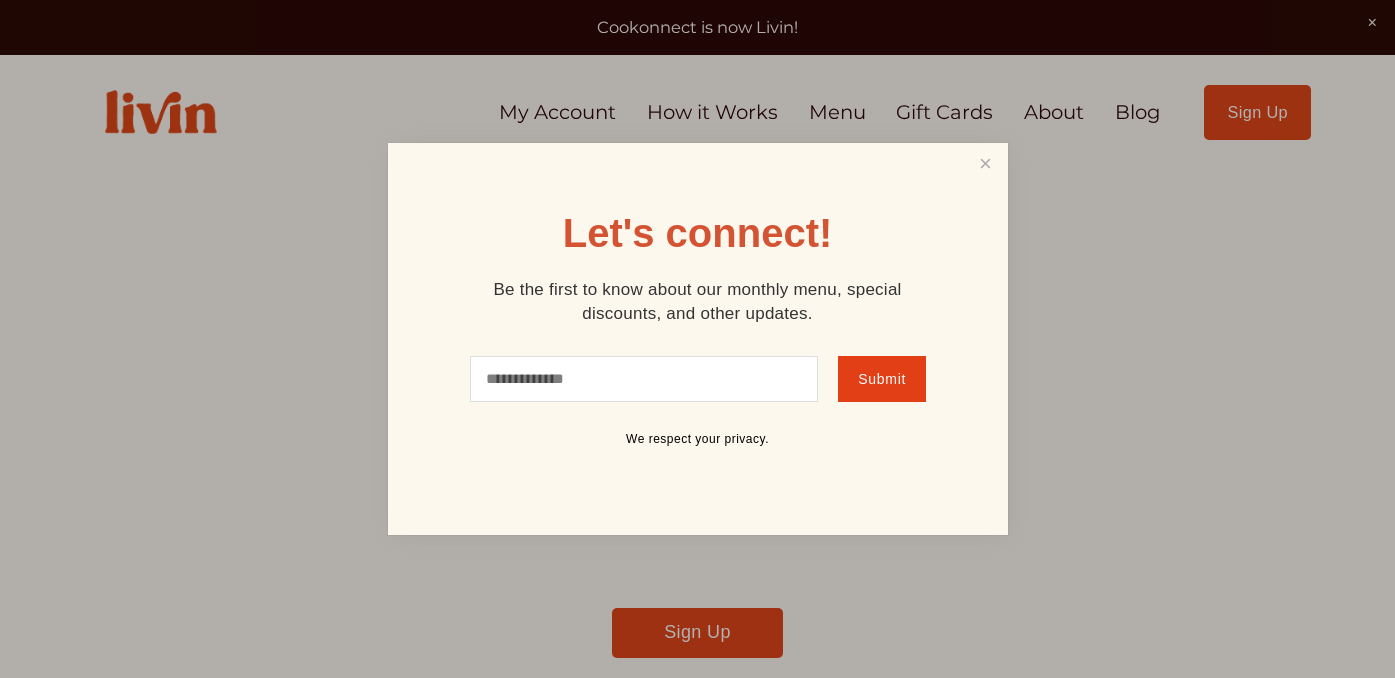 click at bounding box center (697, 339) 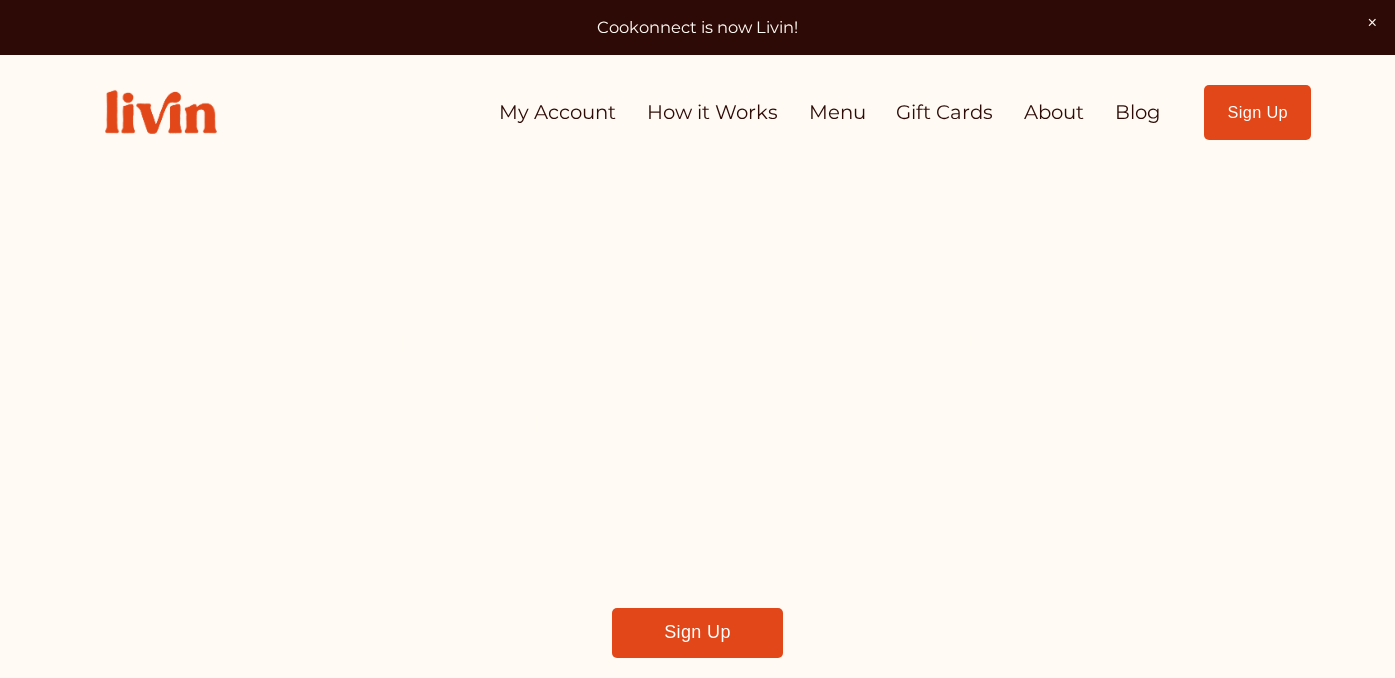 click on "Sign Up" at bounding box center [1257, 112] 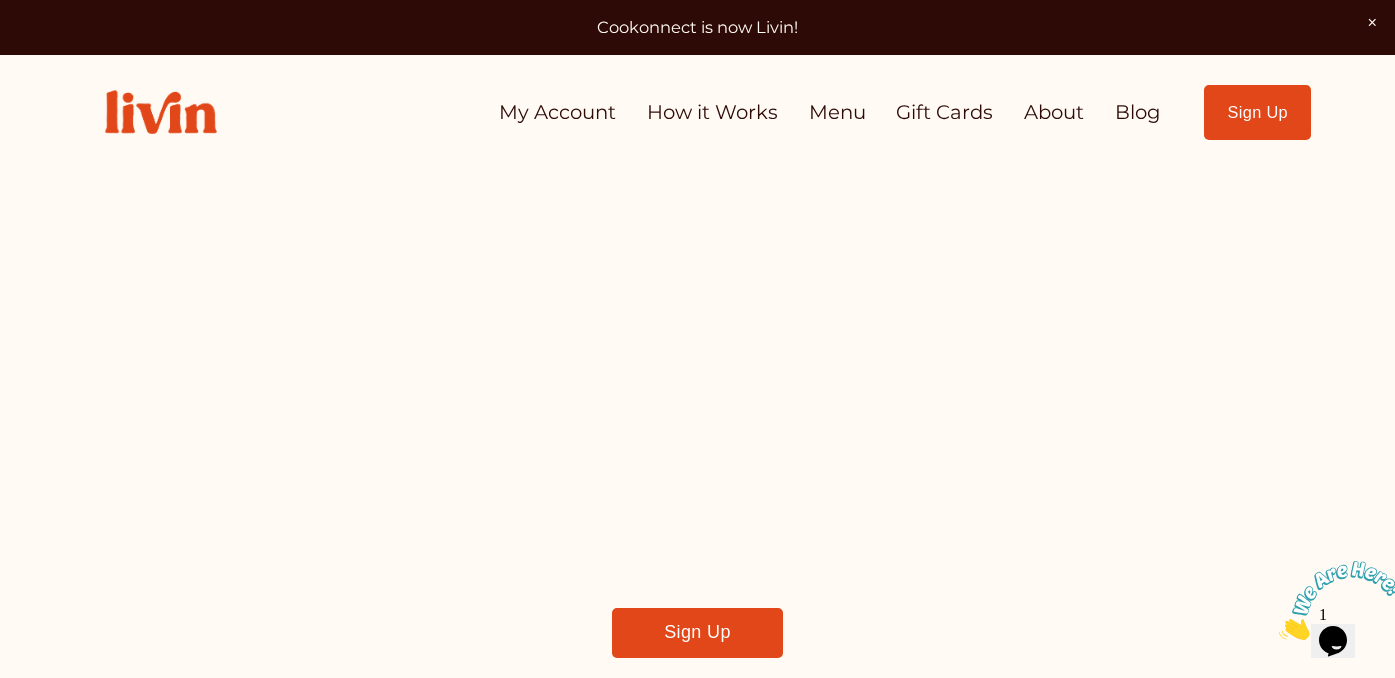 scroll, scrollTop: 0, scrollLeft: 0, axis: both 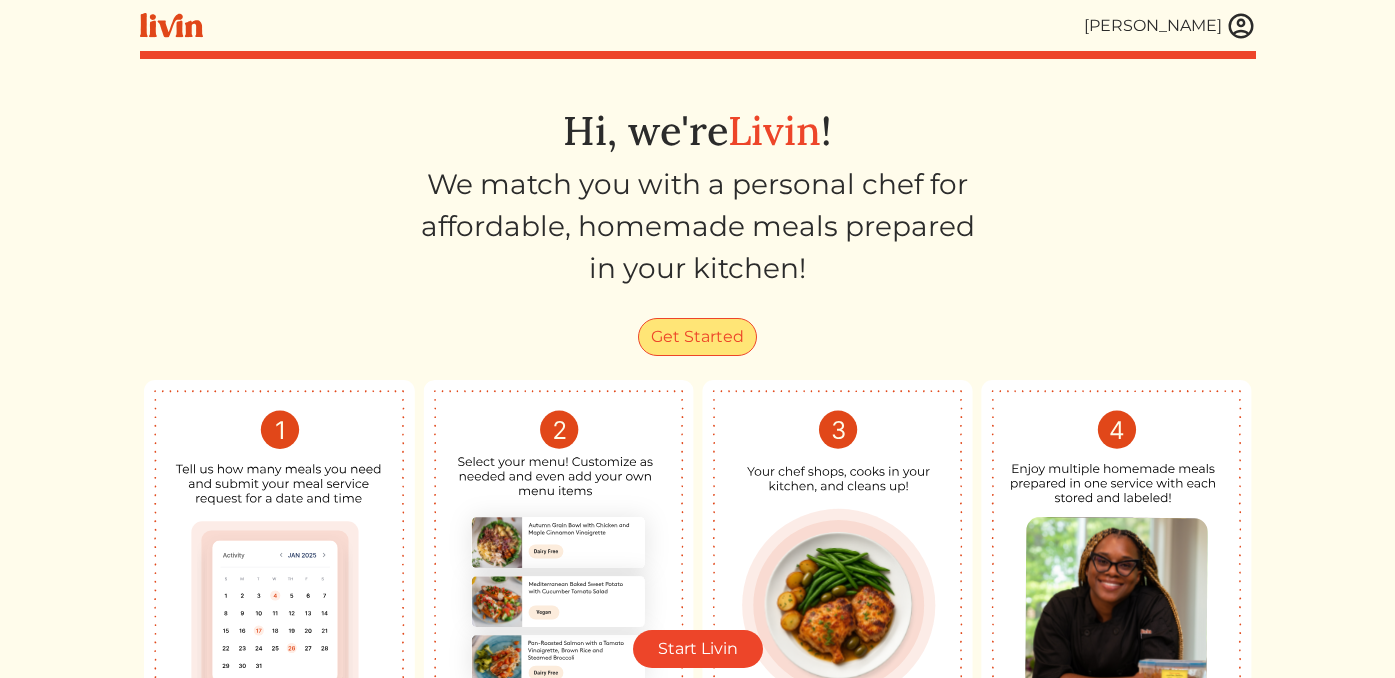 click on "Get Started" at bounding box center [697, 337] 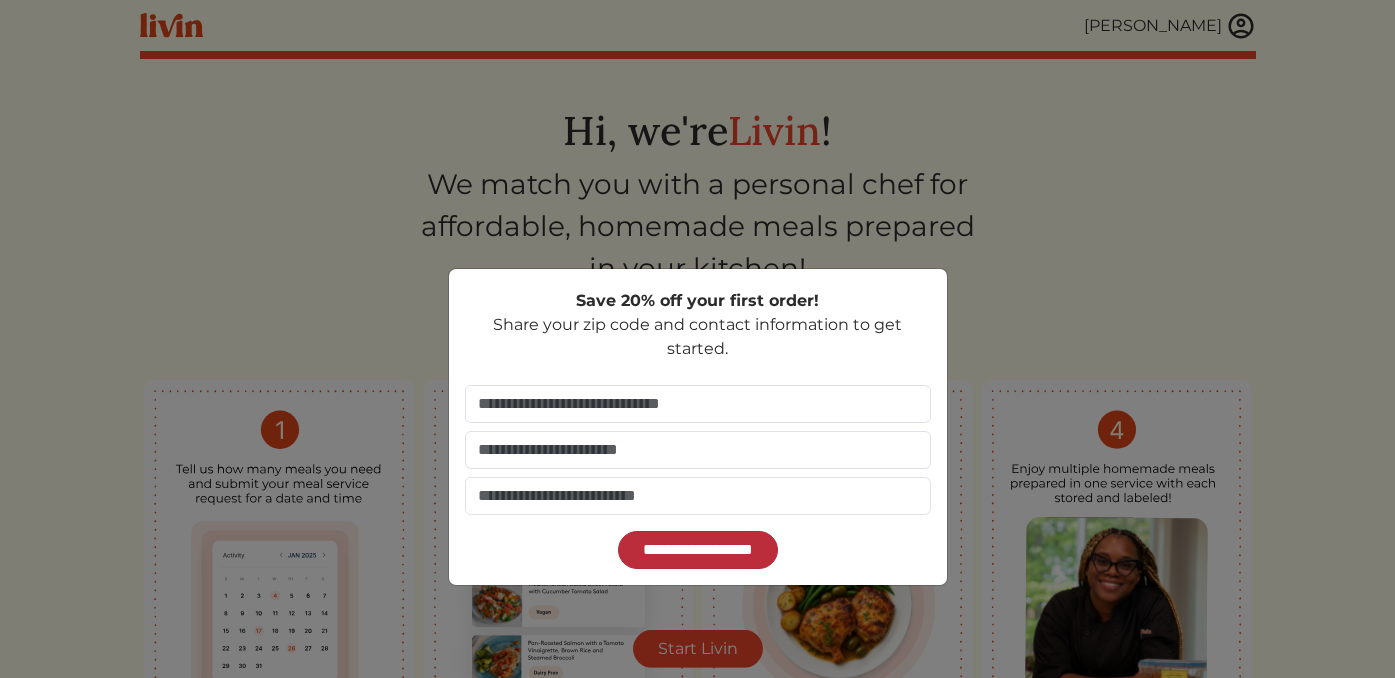 click on "**********" at bounding box center [698, 550] 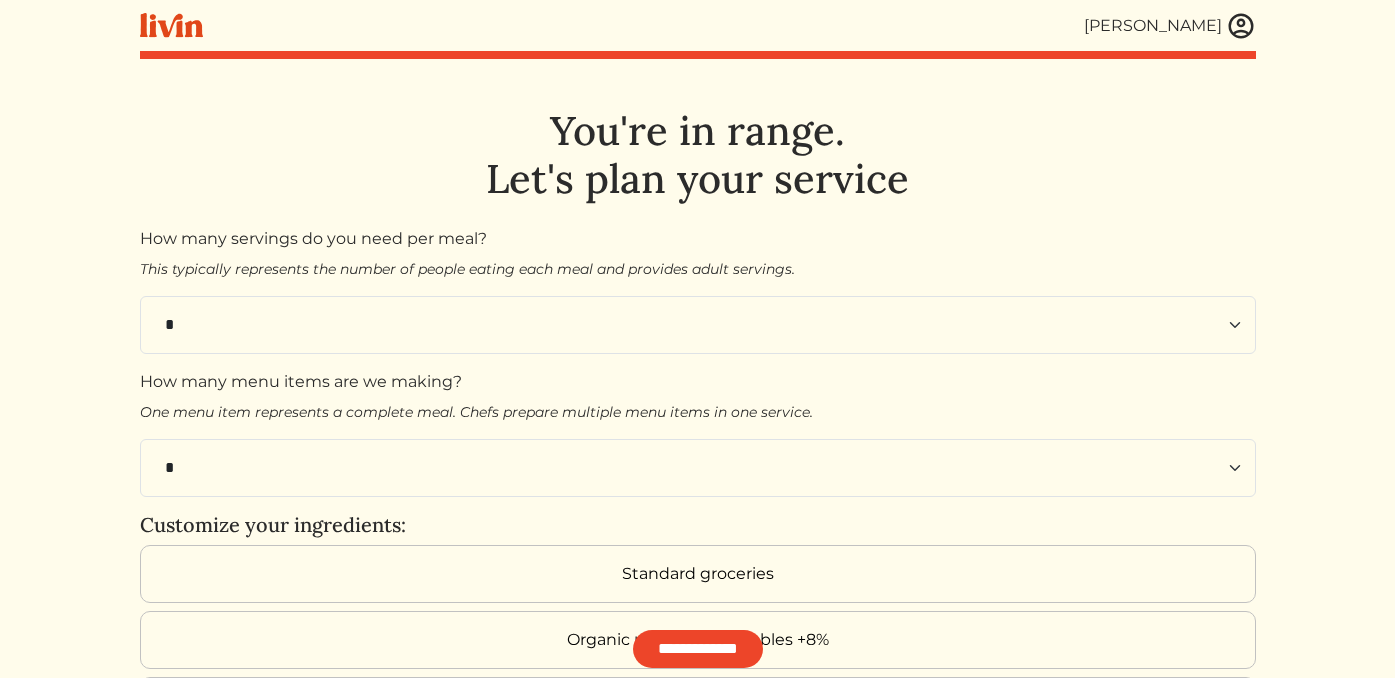scroll, scrollTop: 0, scrollLeft: 0, axis: both 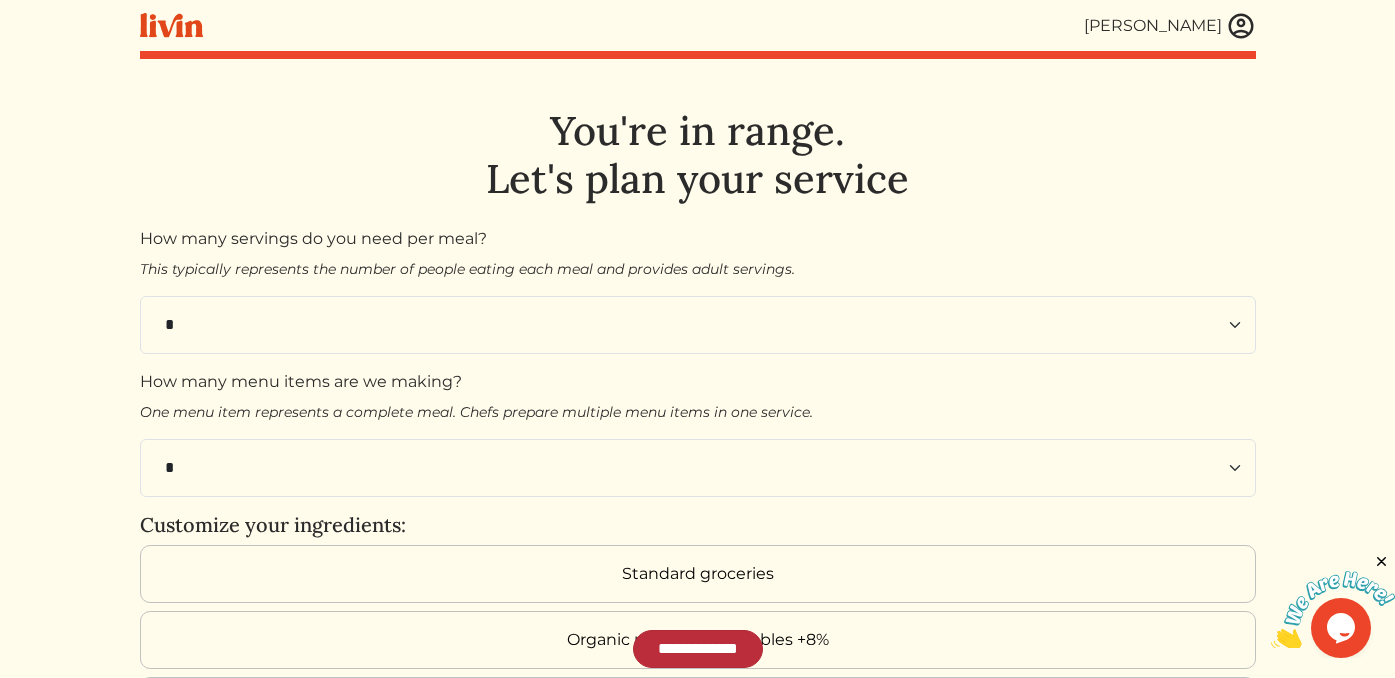 click on "**********" at bounding box center (698, 649) 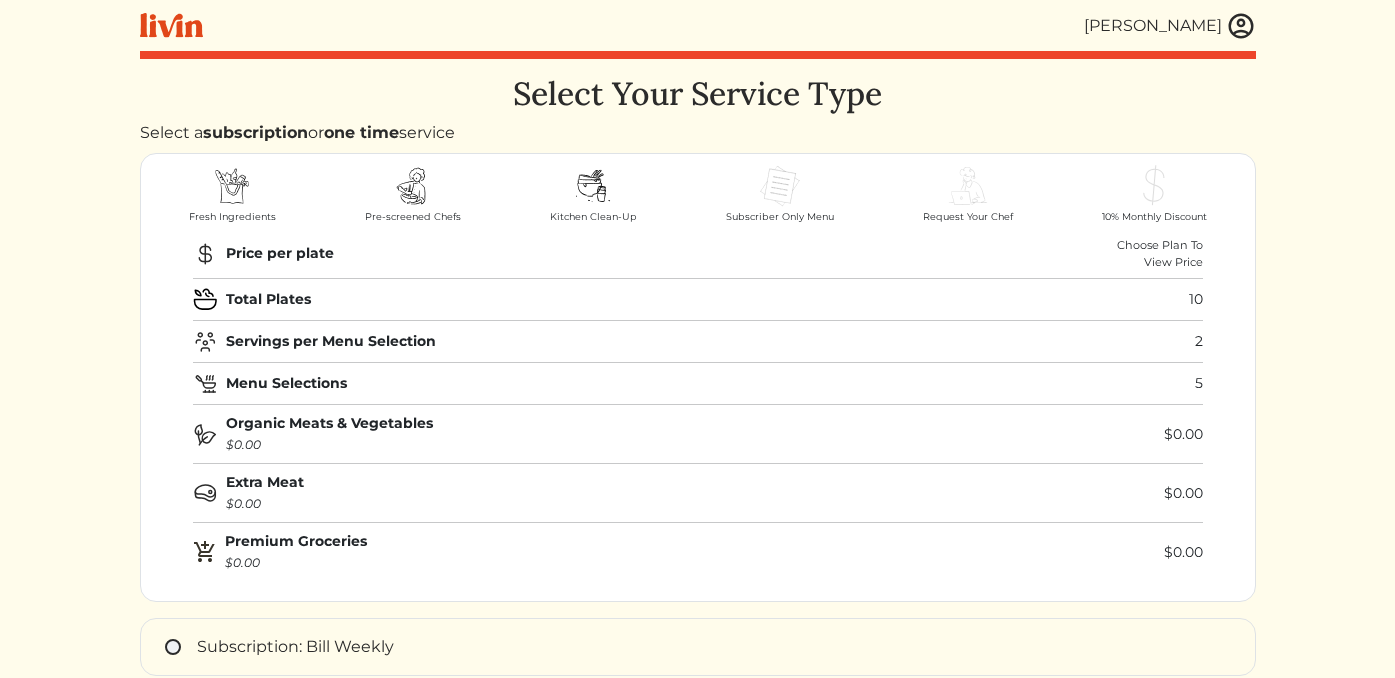 scroll, scrollTop: 0, scrollLeft: 0, axis: both 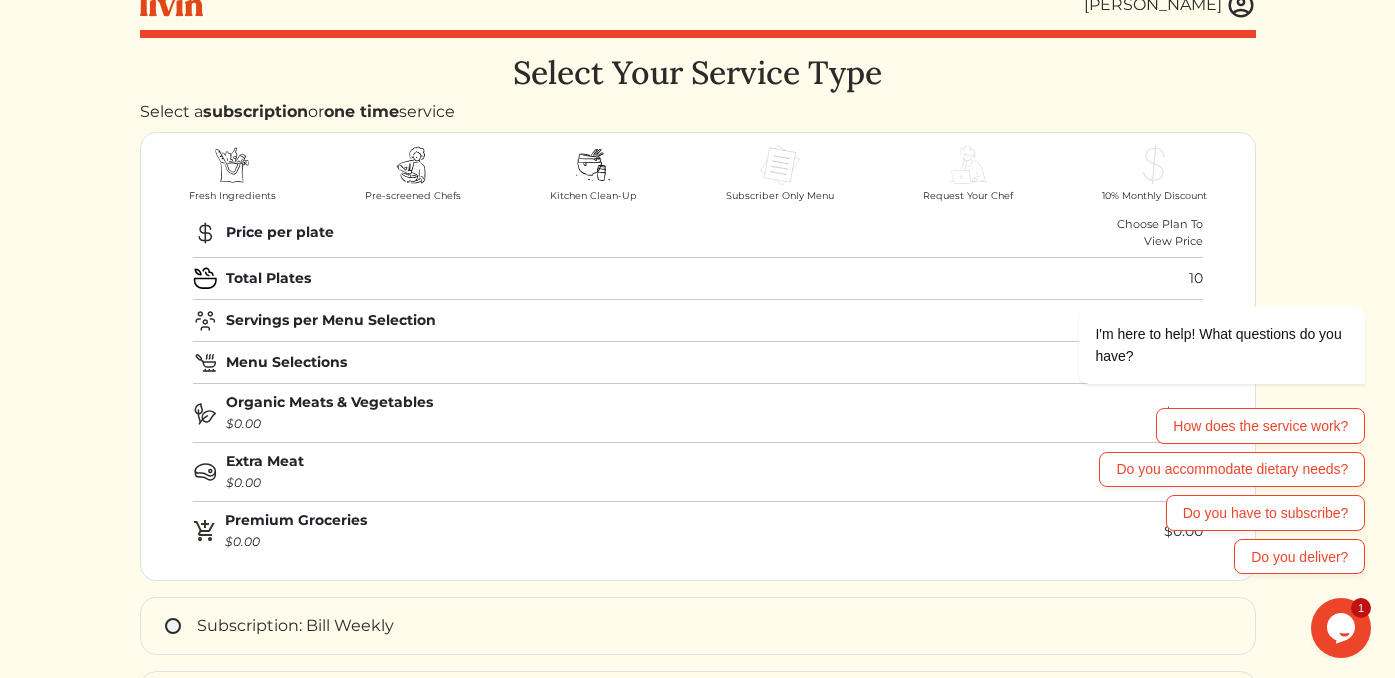 click on "Subscription: Bill Weekly" at bounding box center [295, 625] 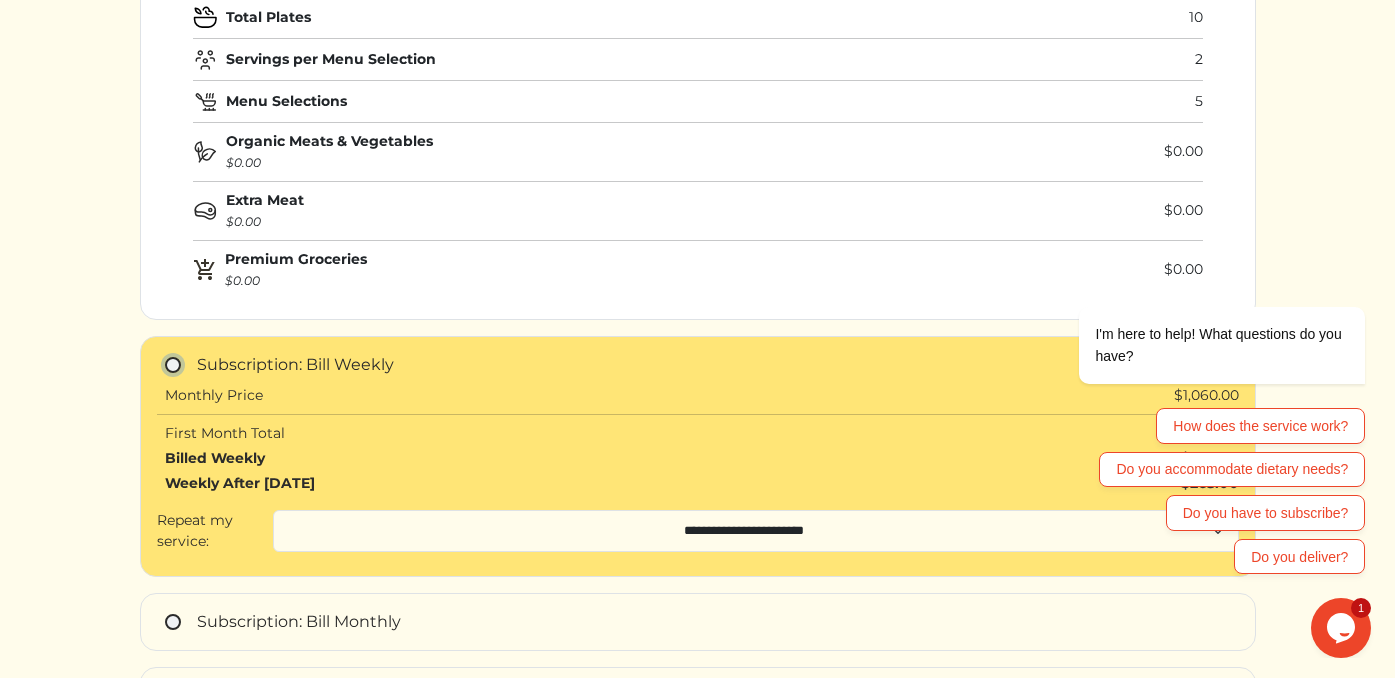 scroll, scrollTop: 324, scrollLeft: 0, axis: vertical 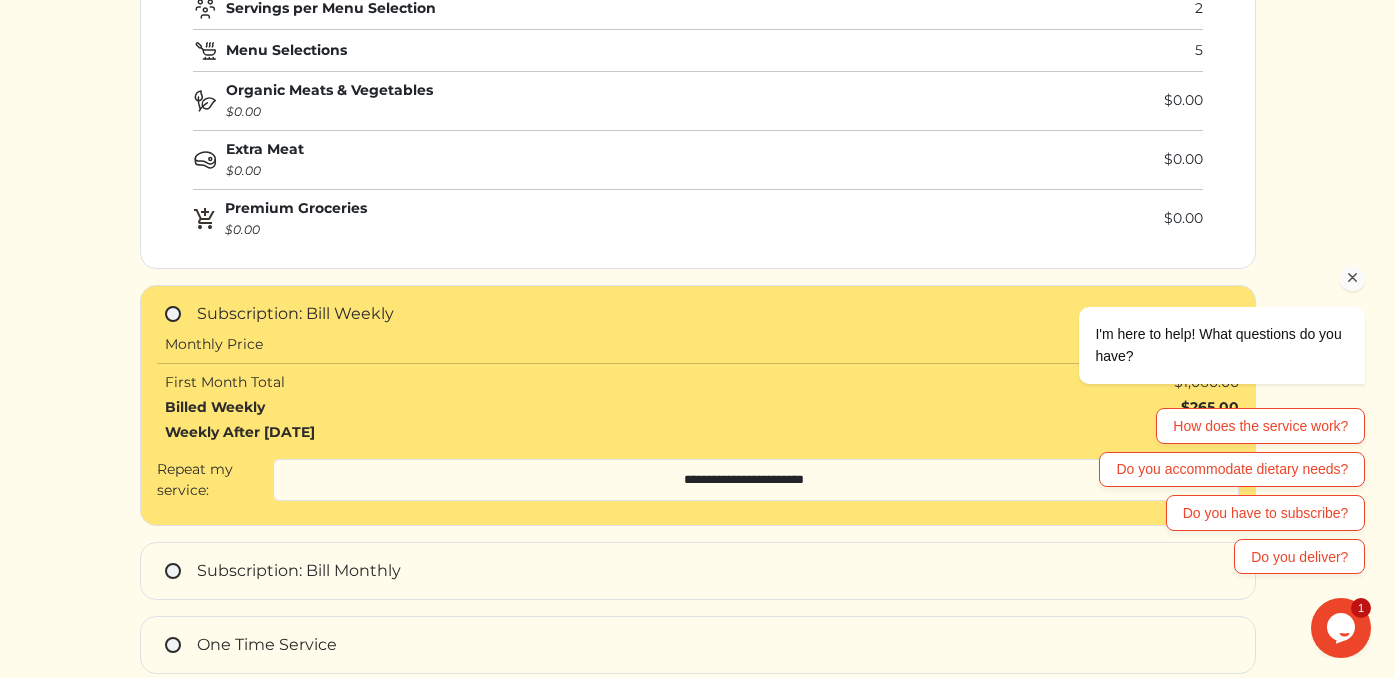 click at bounding box center [1353, 278] 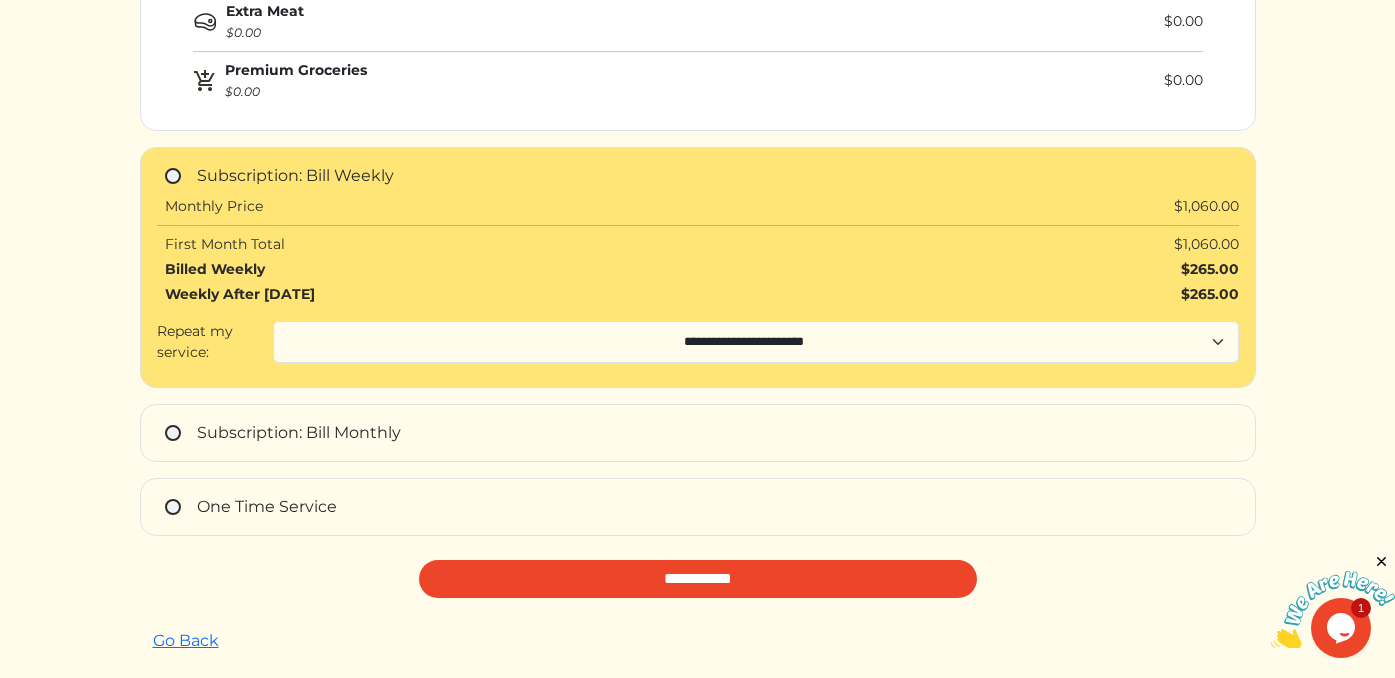 scroll, scrollTop: 535, scrollLeft: 0, axis: vertical 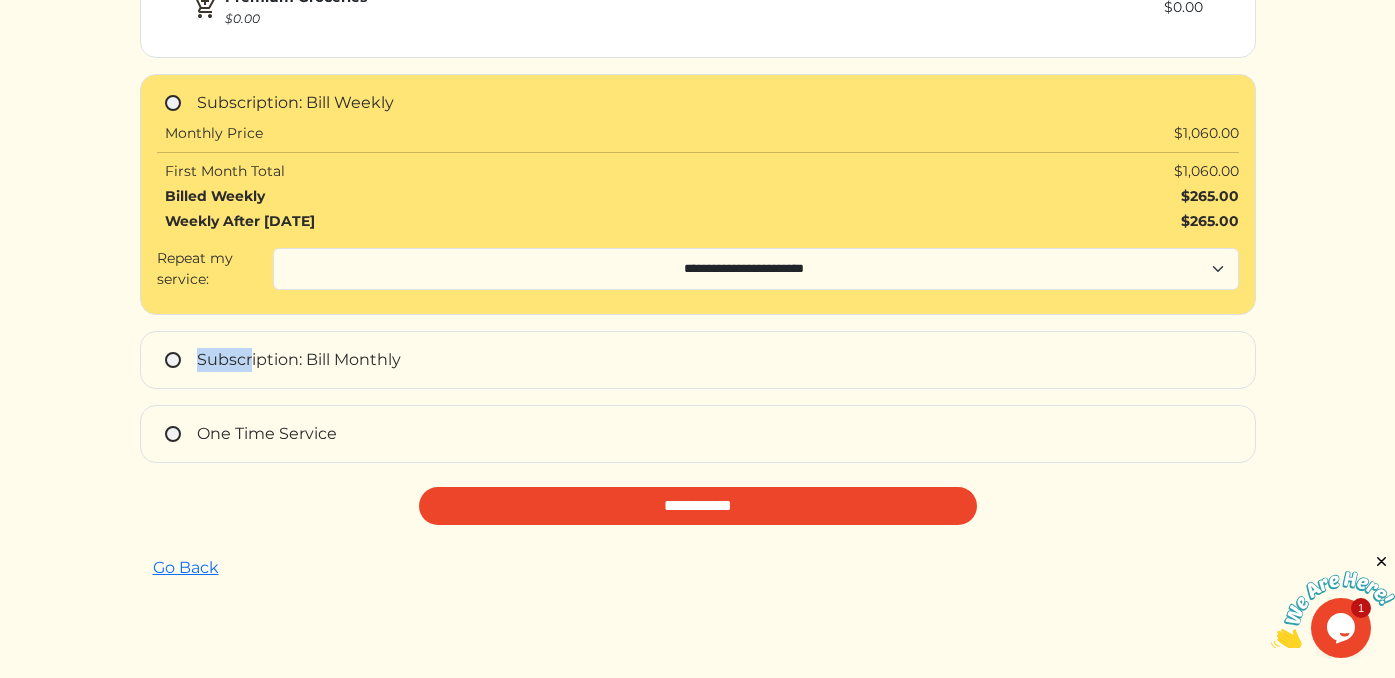 click on "**********" at bounding box center [698, 360] 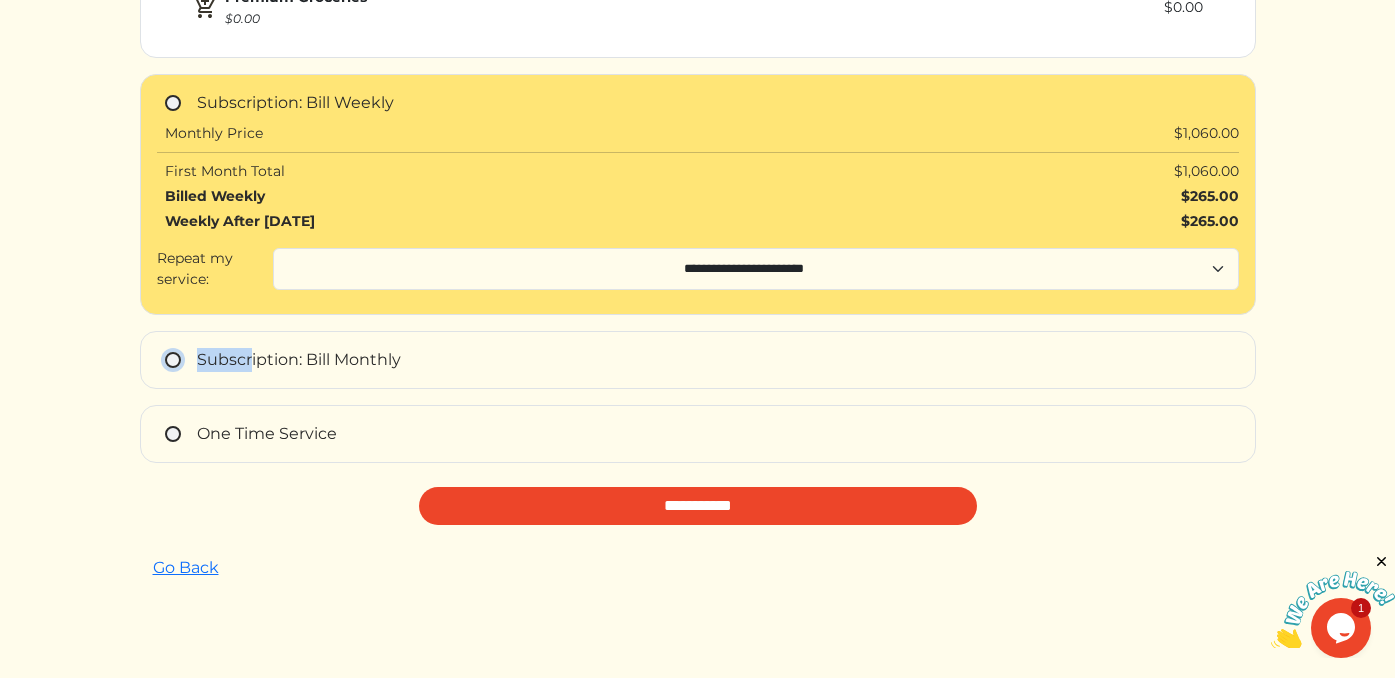 type on "**********" 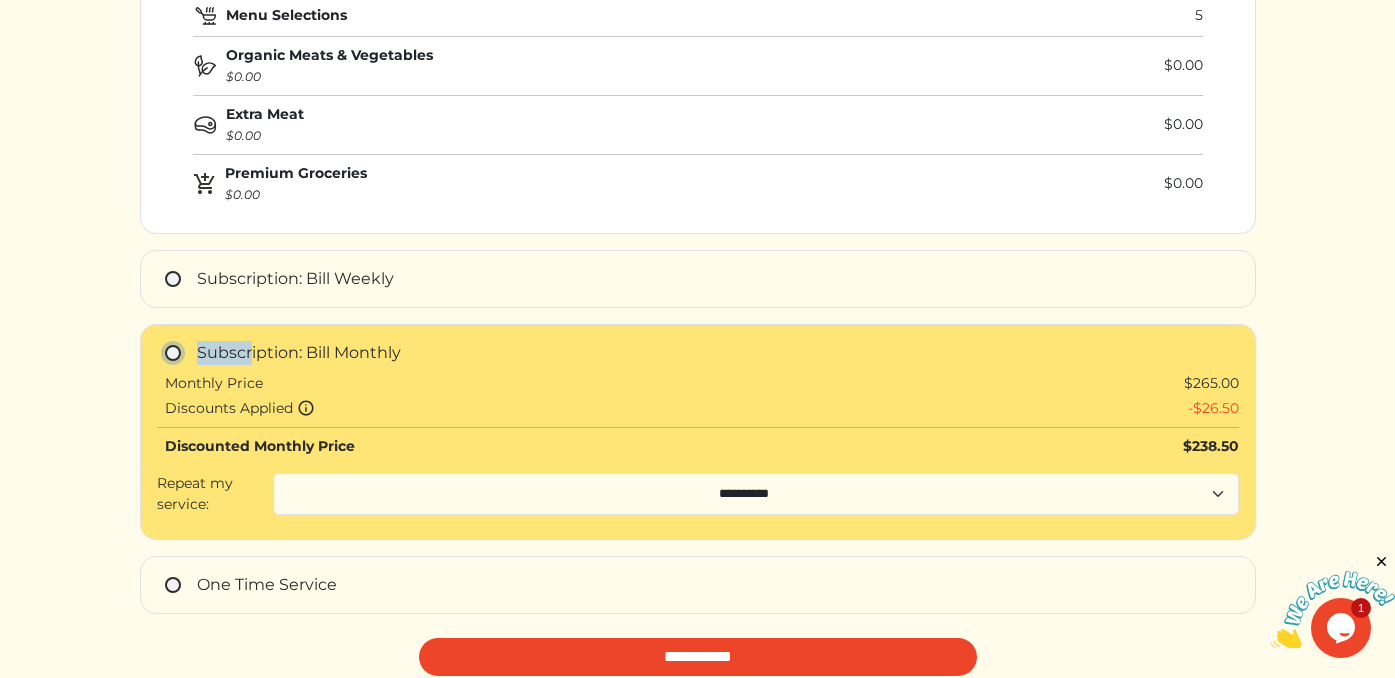 scroll, scrollTop: 0, scrollLeft: 0, axis: both 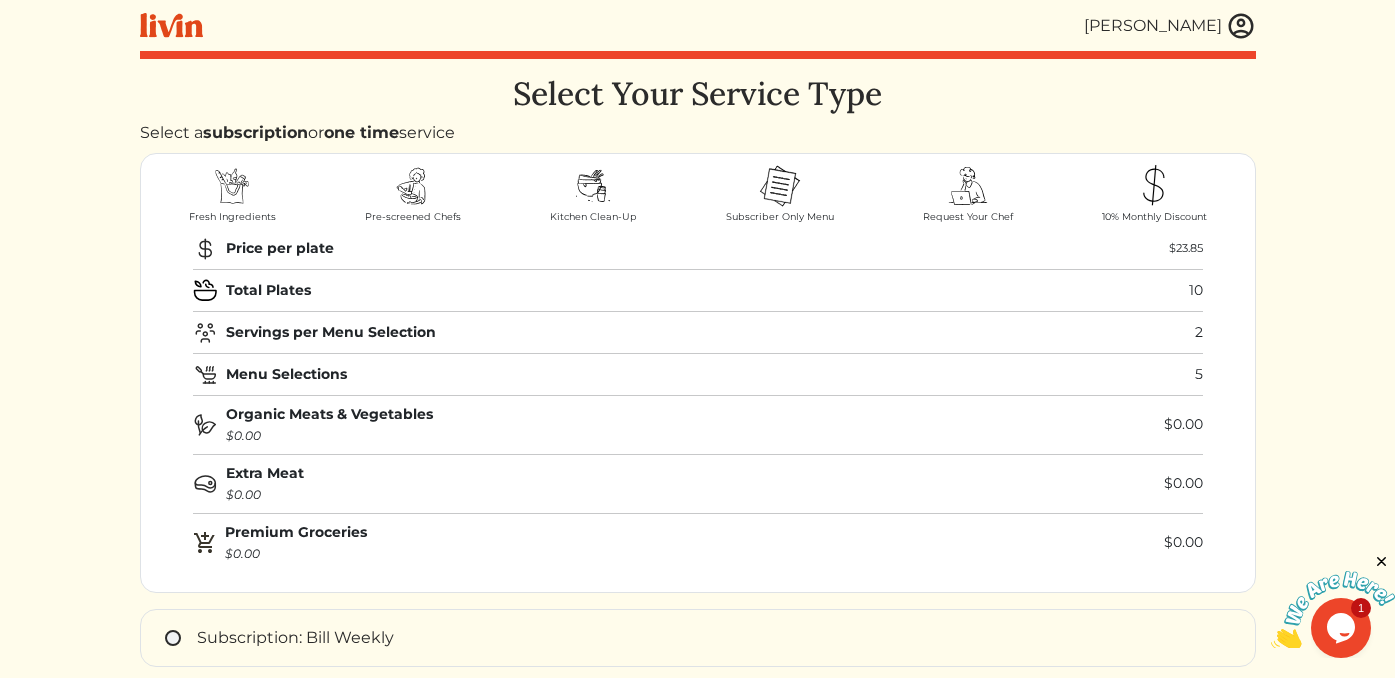 click at bounding box center (1241, 26) 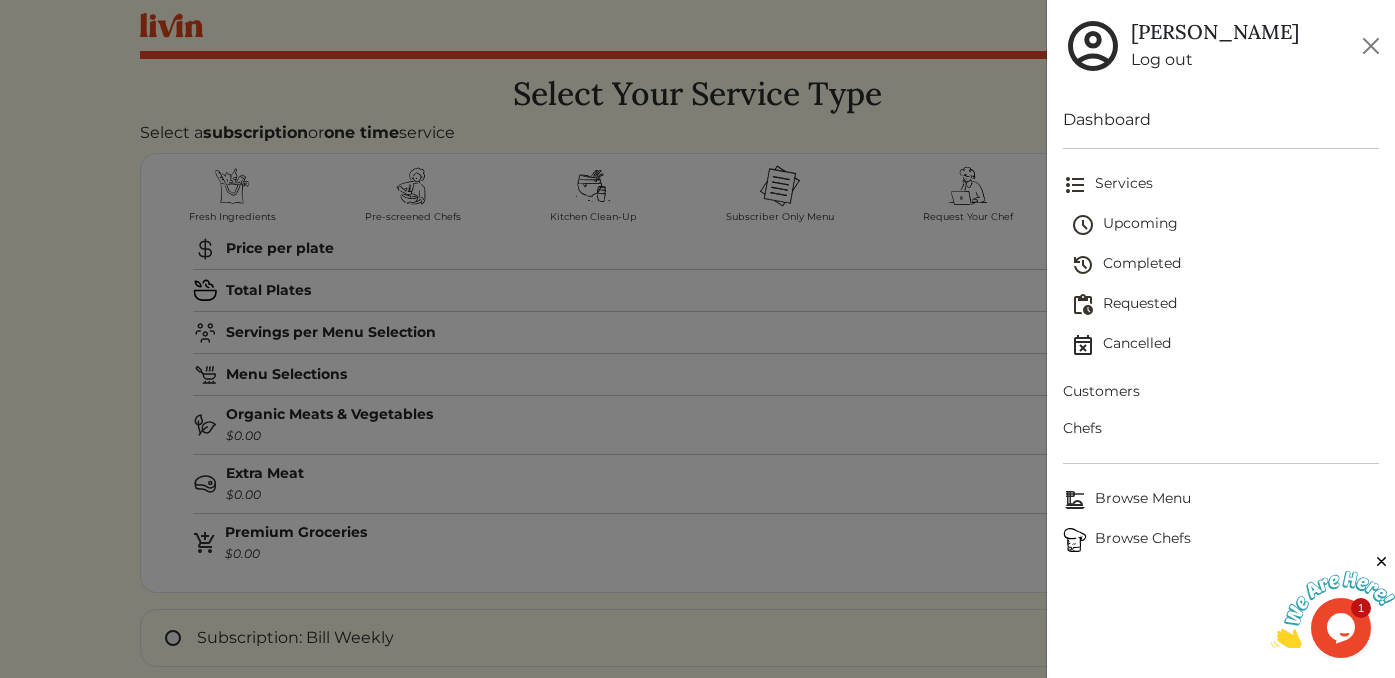 click on "Log out" at bounding box center [1215, 60] 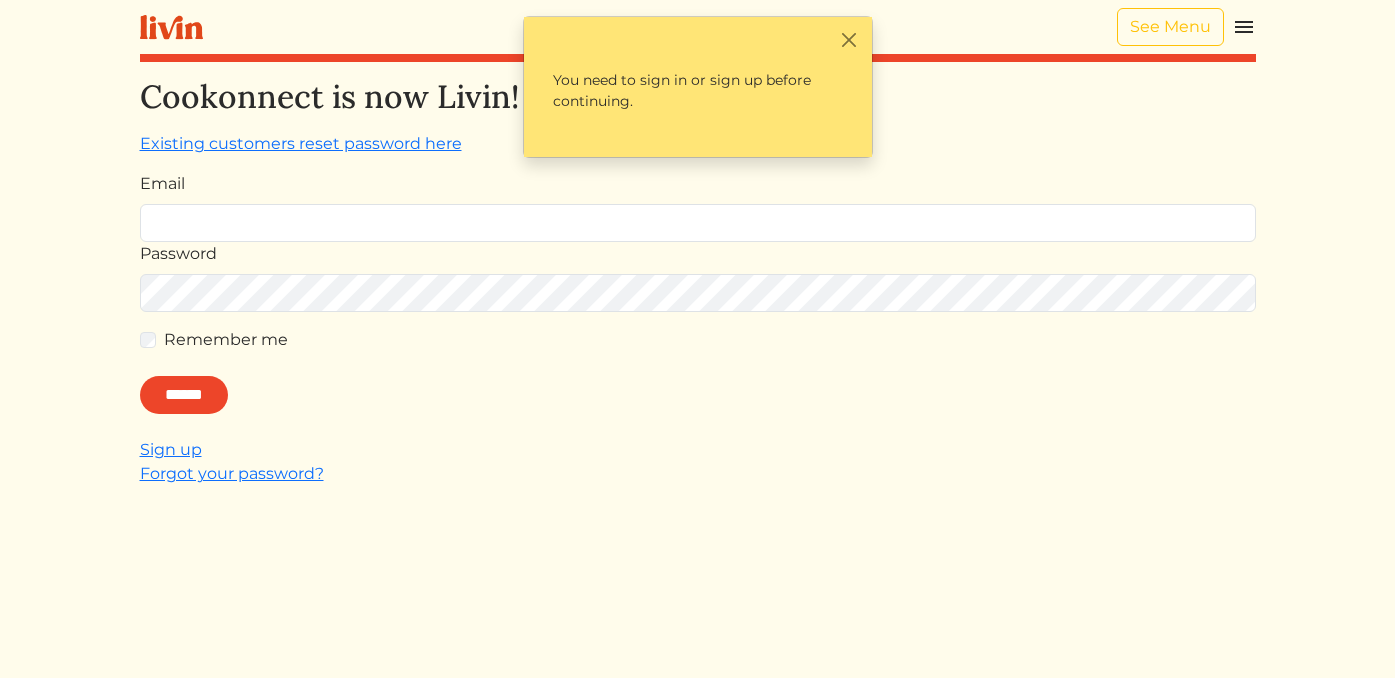 scroll, scrollTop: 0, scrollLeft: 0, axis: both 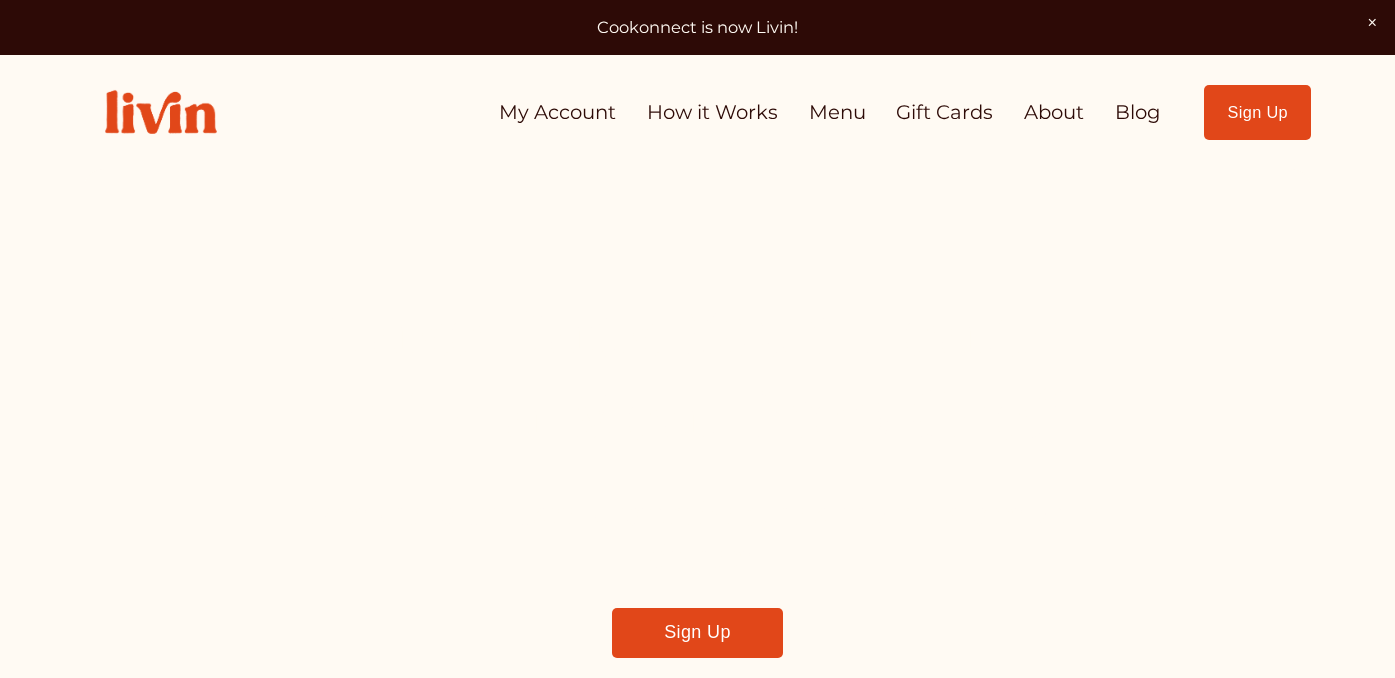 click on "Sign Up" at bounding box center [1257, 112] 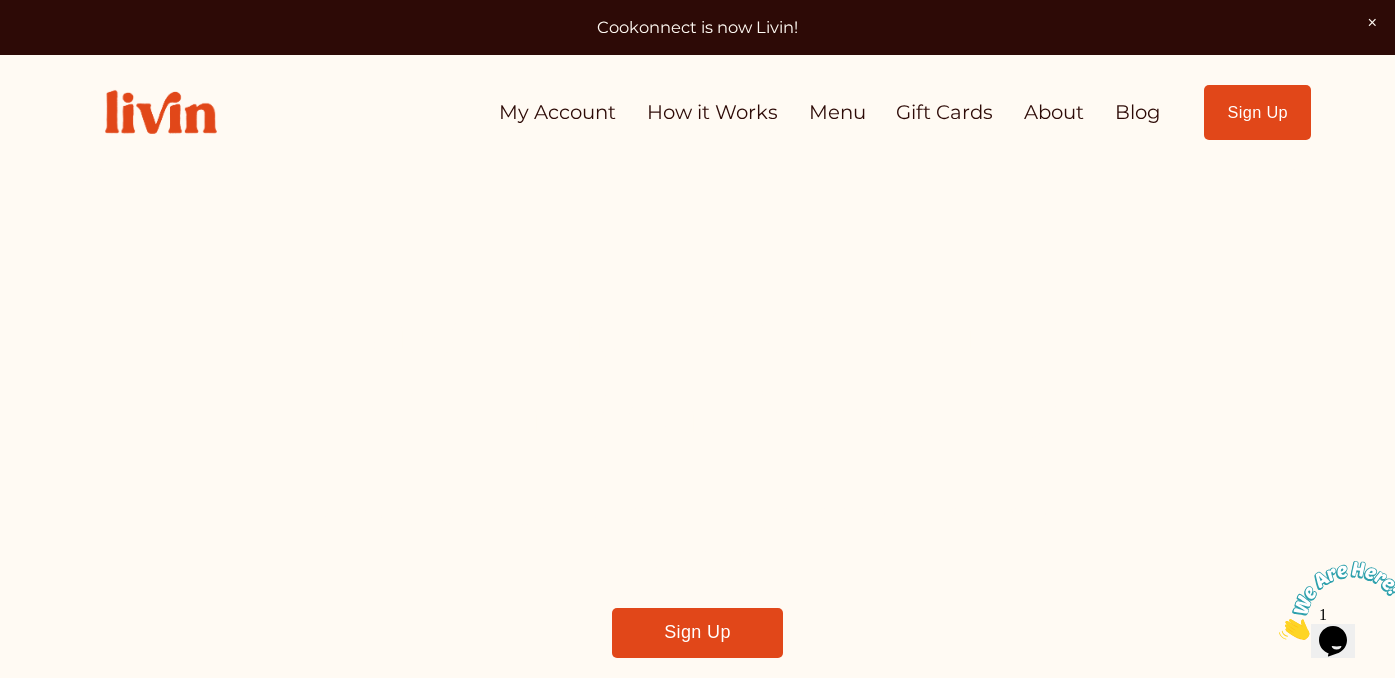 scroll, scrollTop: 0, scrollLeft: 0, axis: both 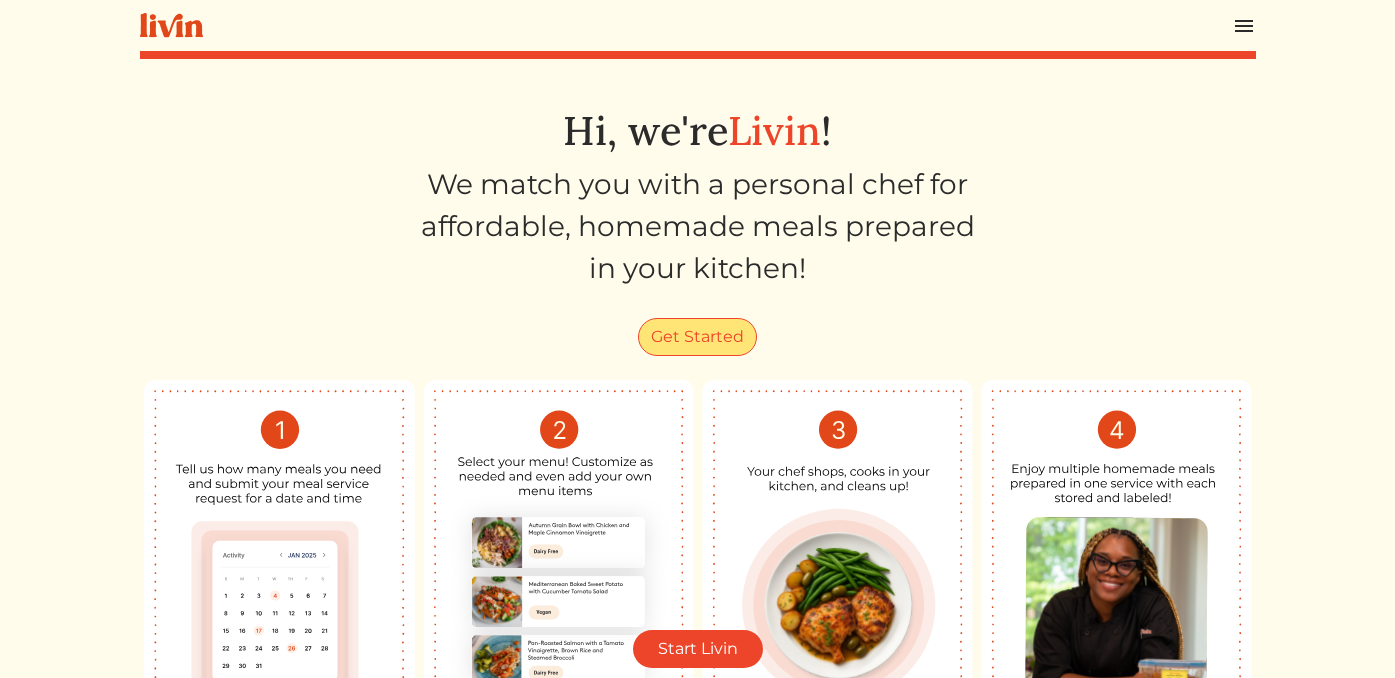 click on "Get Started" at bounding box center [697, 337] 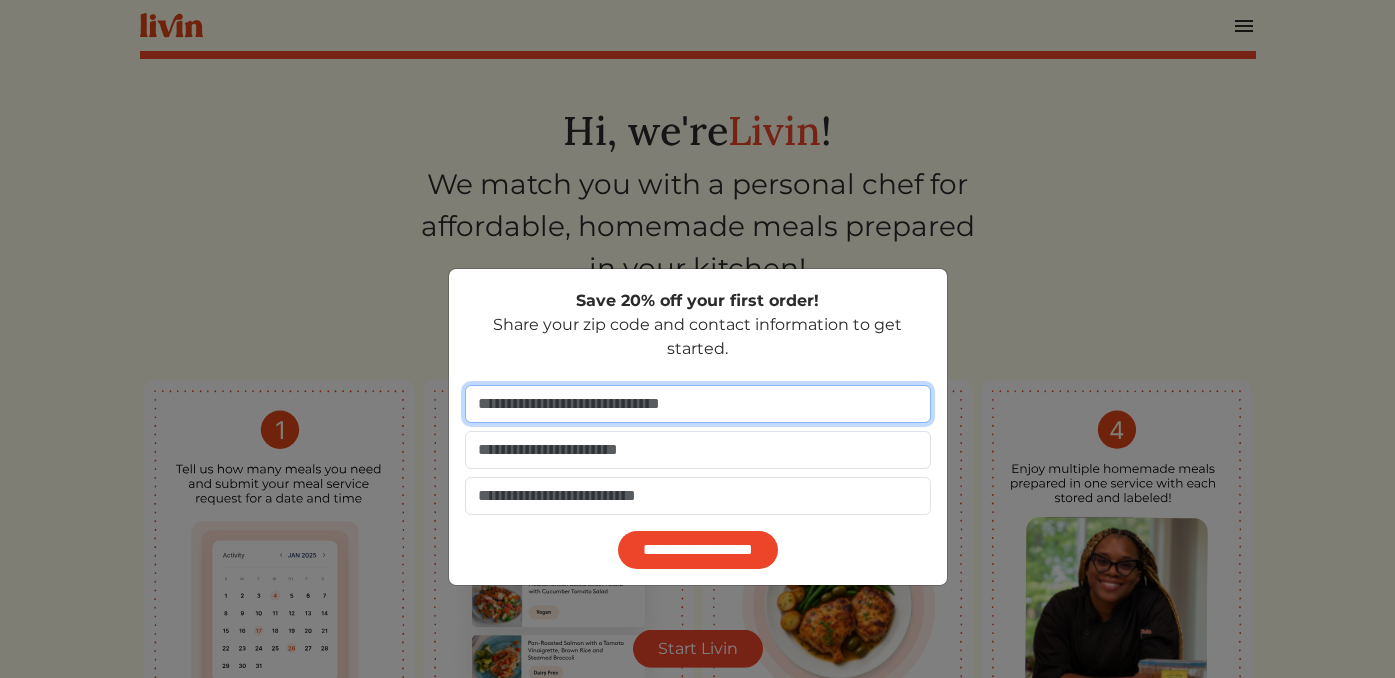 click at bounding box center (698, 404) 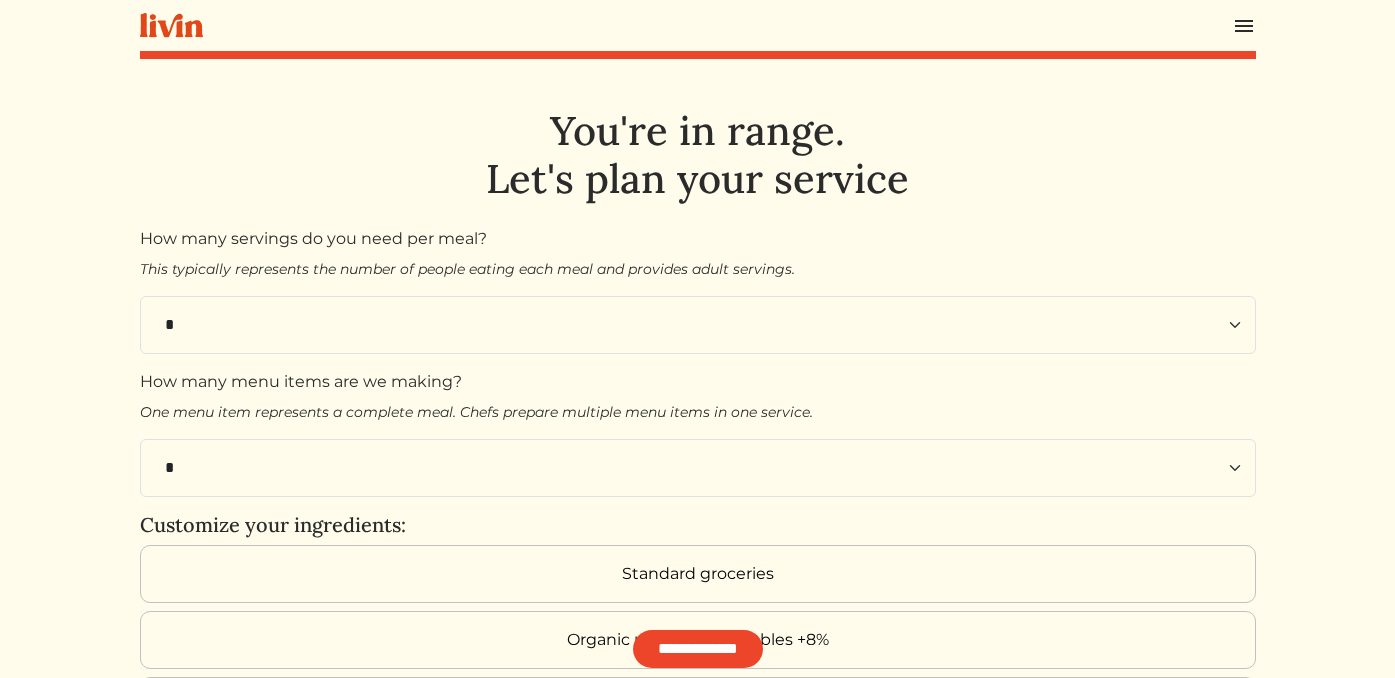 scroll, scrollTop: 0, scrollLeft: 0, axis: both 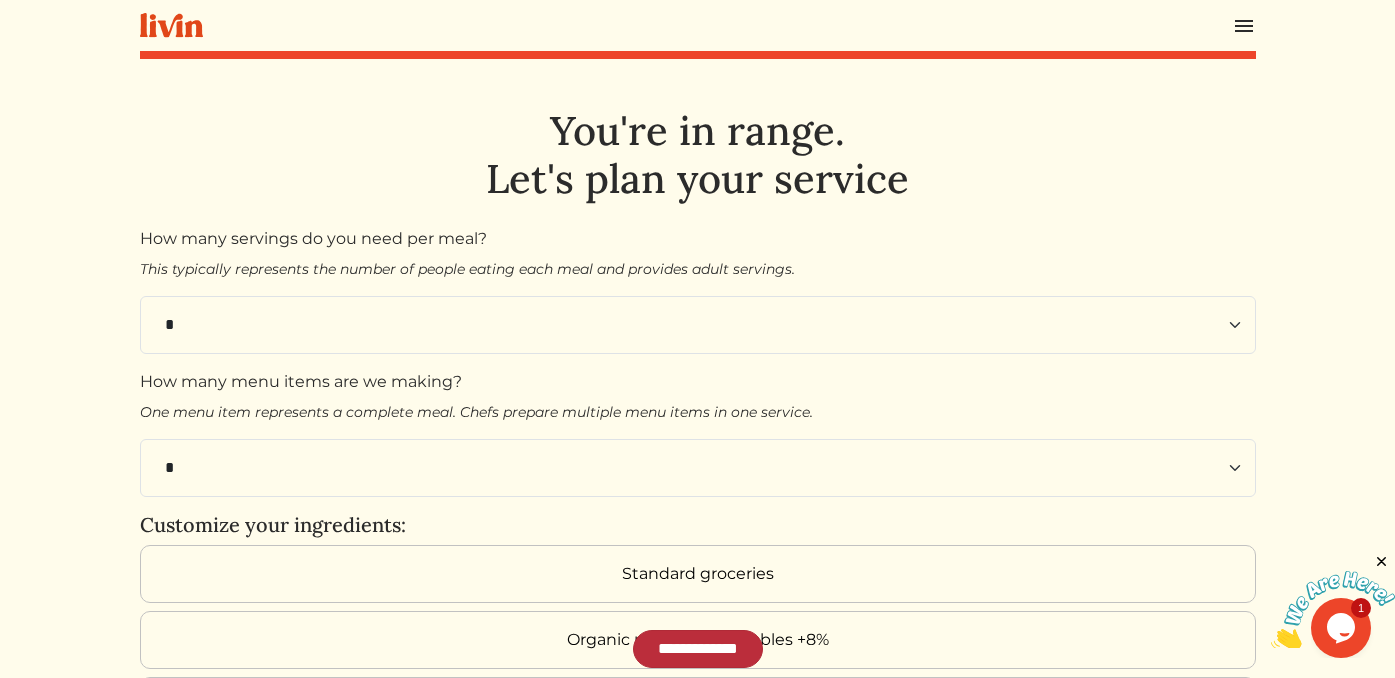 click on "**********" at bounding box center (698, 649) 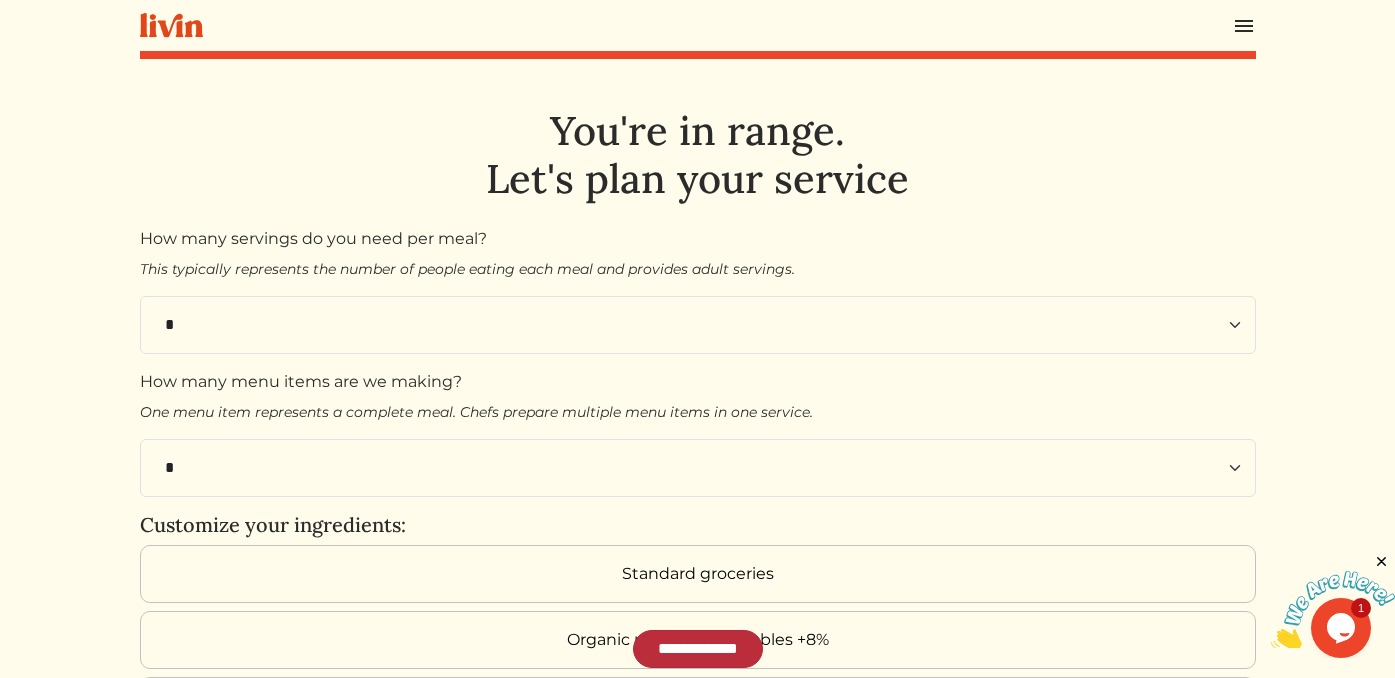 click on "**********" at bounding box center [698, 649] 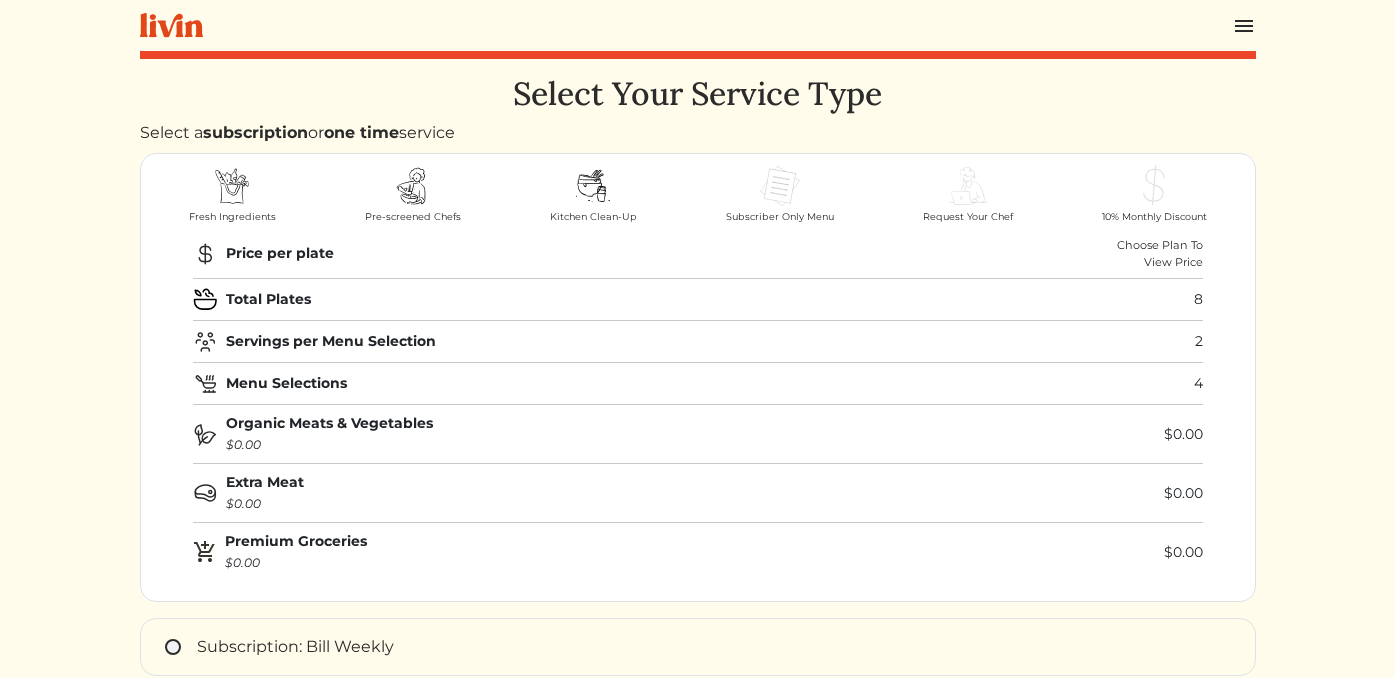 scroll, scrollTop: 0, scrollLeft: 0, axis: both 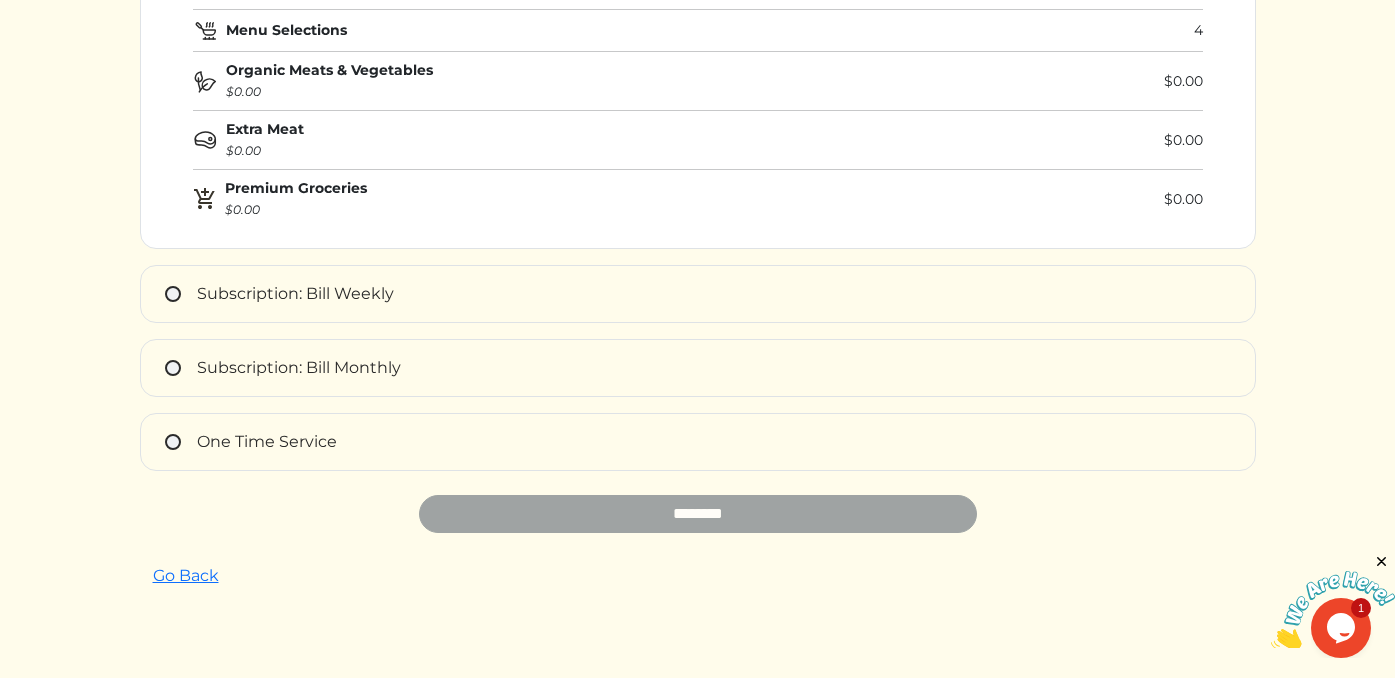 click on "**********" at bounding box center (698, 368) 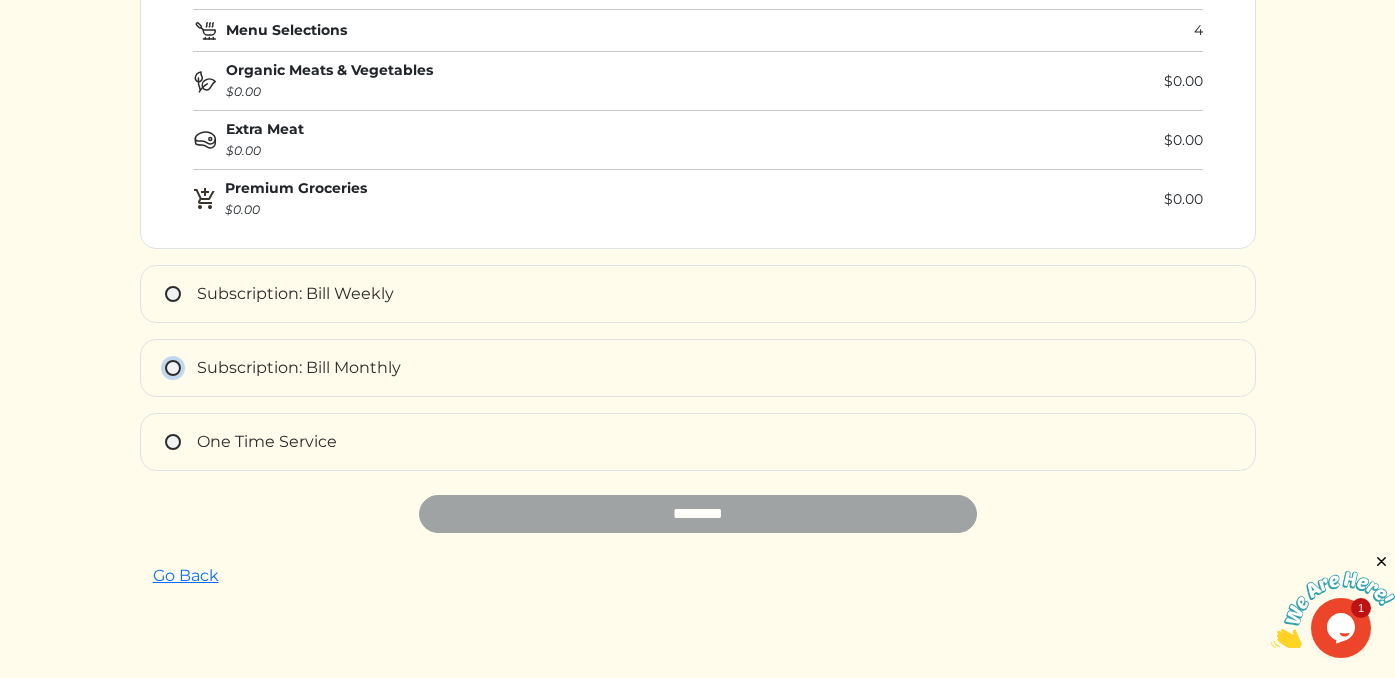 type on "**********" 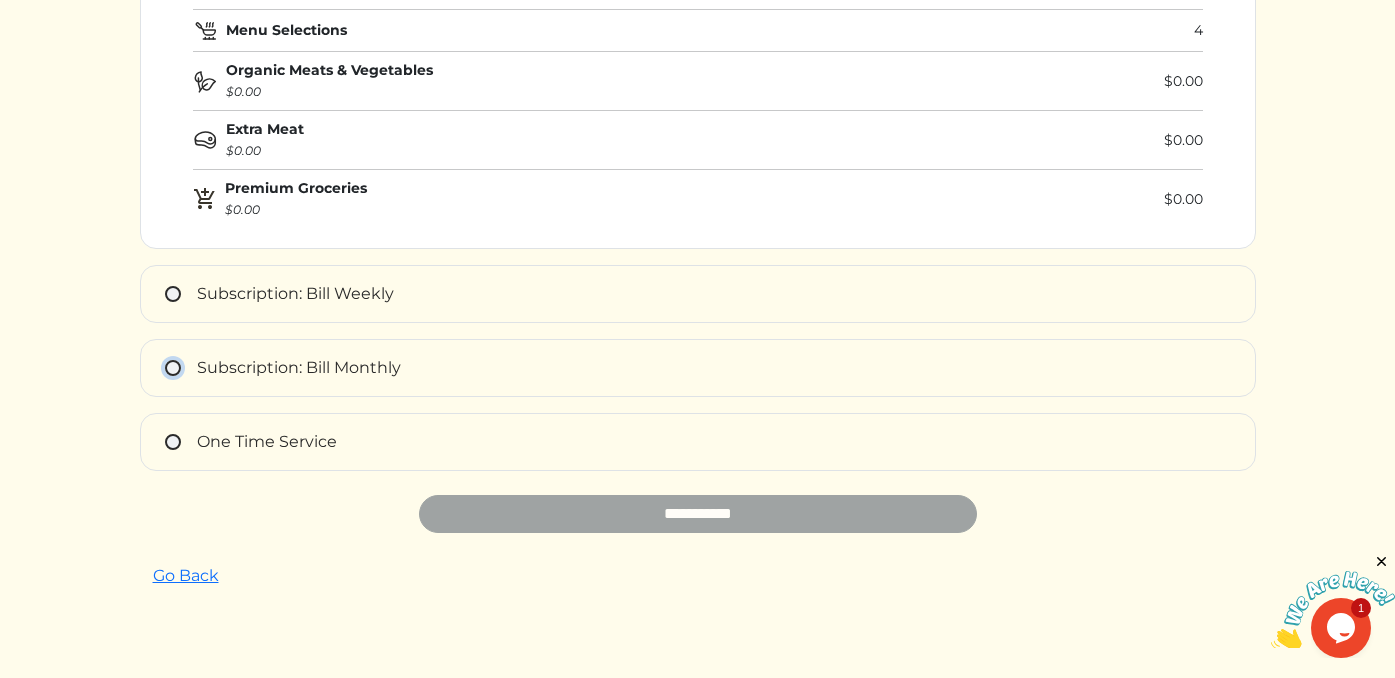 scroll, scrollTop: 343, scrollLeft: 0, axis: vertical 